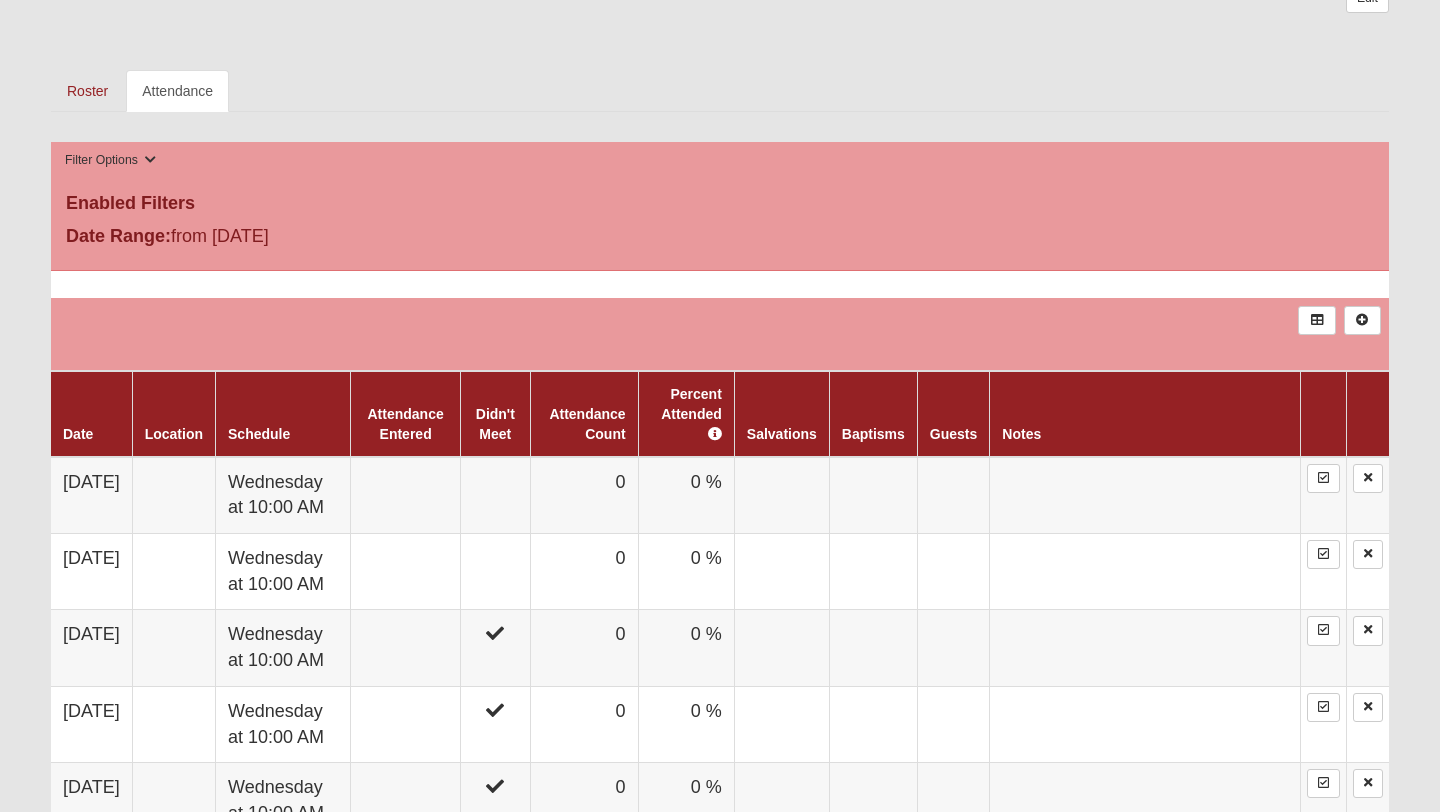 scroll, scrollTop: 857, scrollLeft: 0, axis: vertical 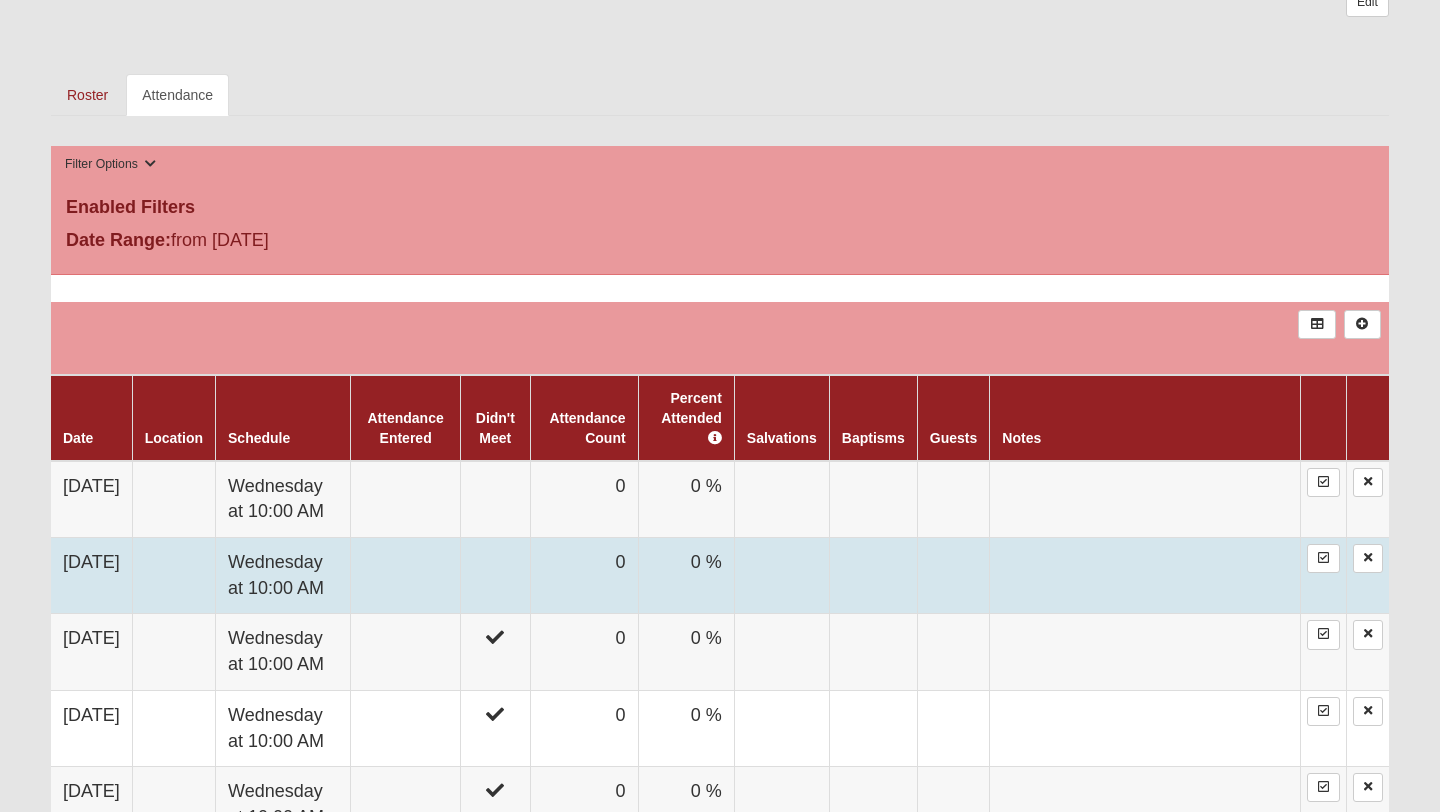 click on "Wednesday at 10:00 AM" at bounding box center (283, 576) 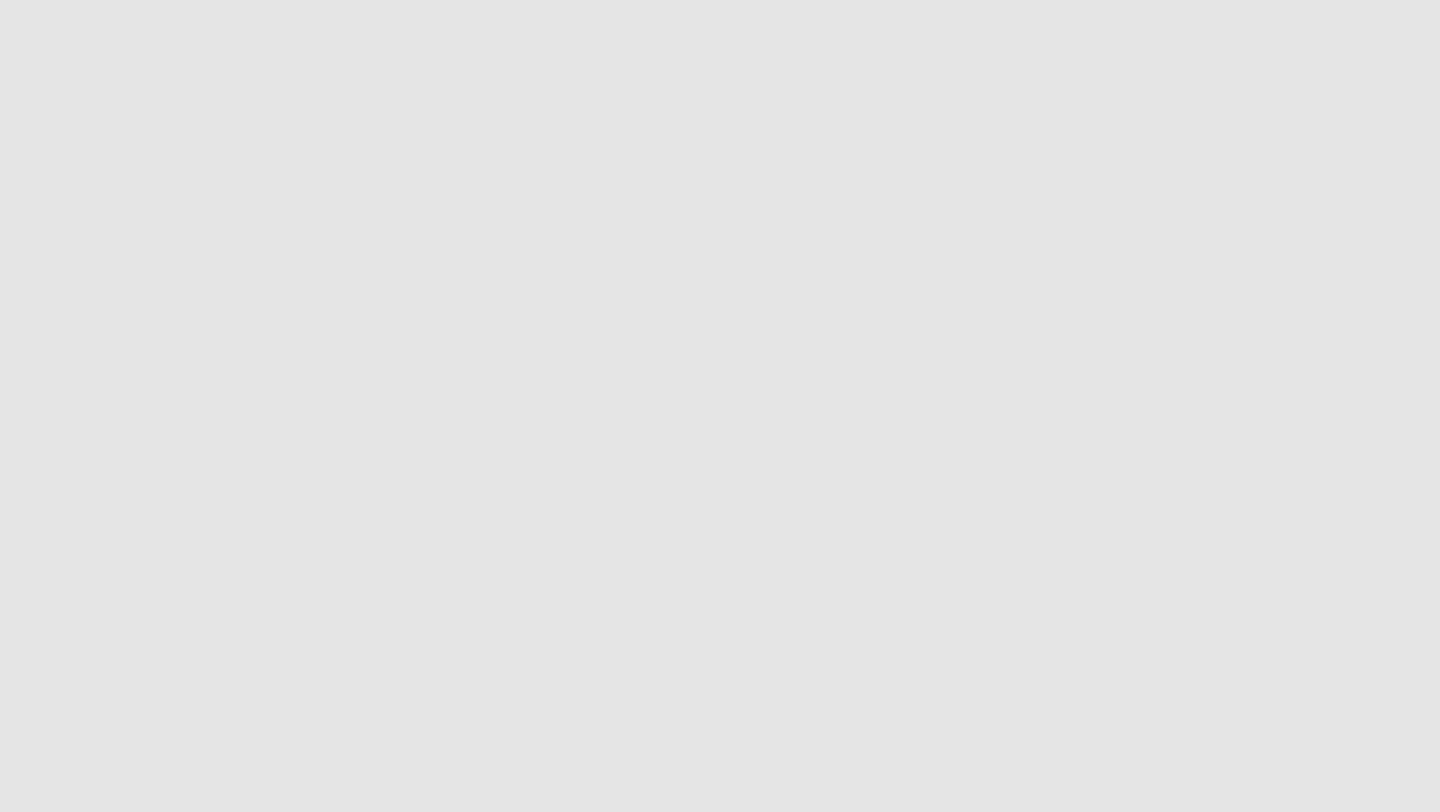 scroll, scrollTop: 0, scrollLeft: 0, axis: both 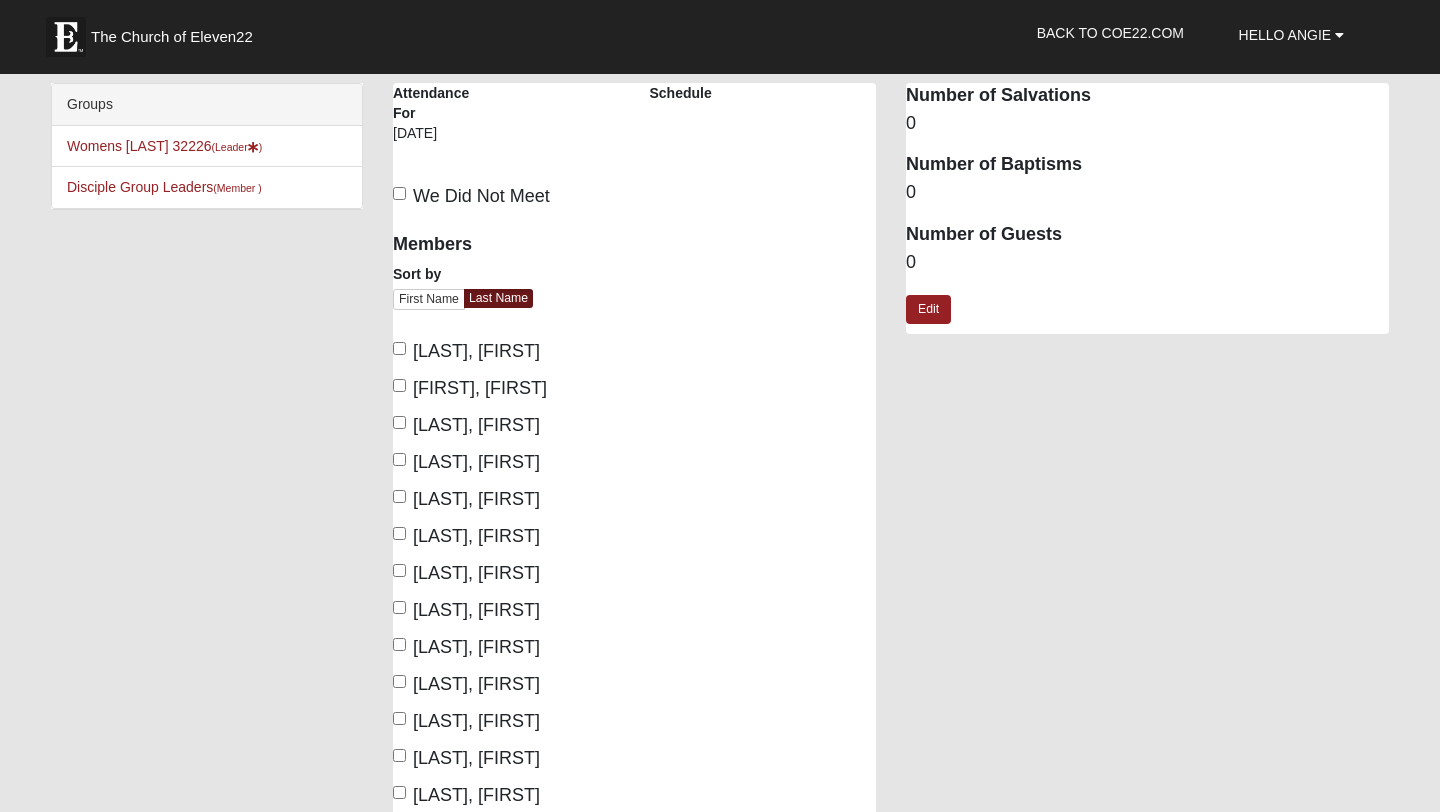 click on "We Did Not Meet" at bounding box center [471, 196] 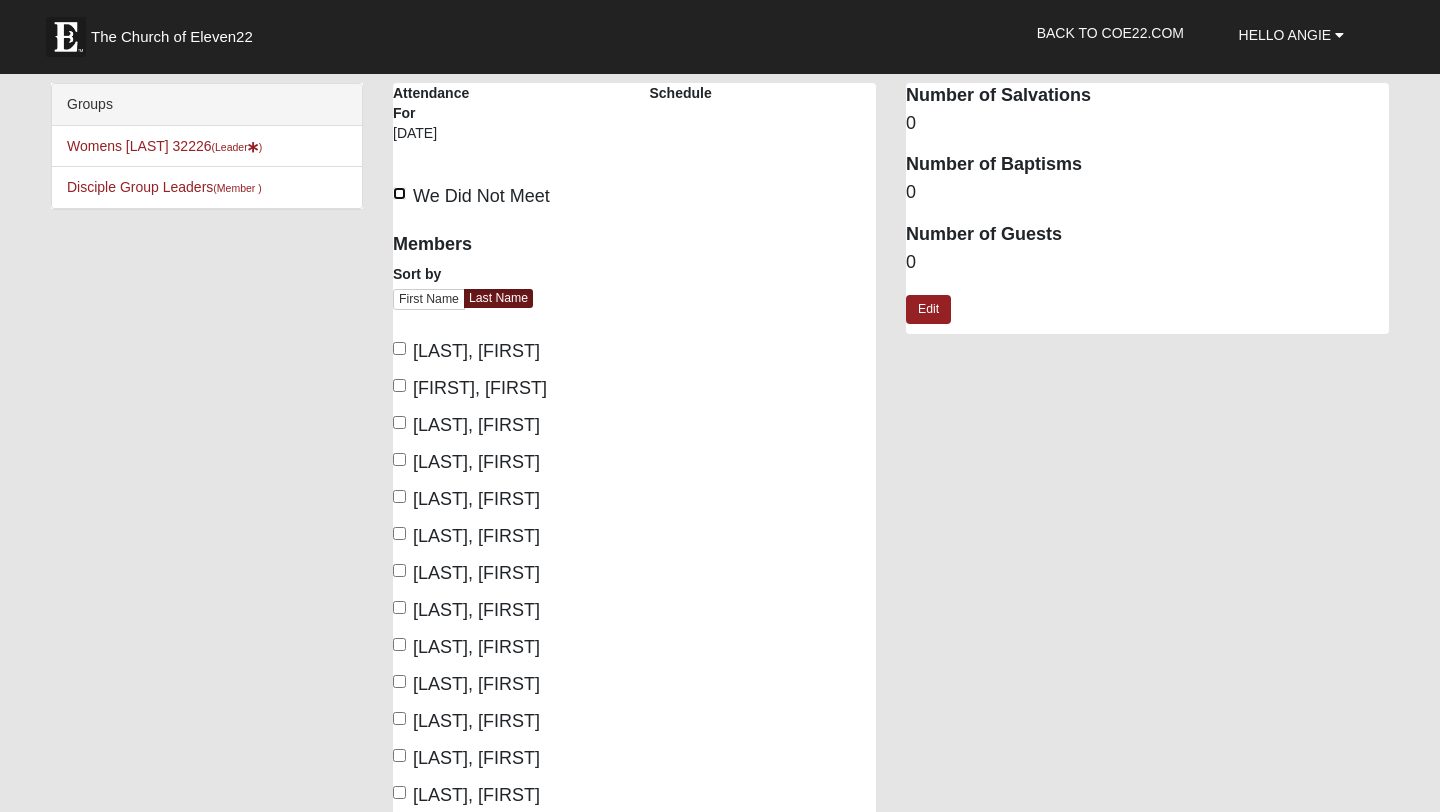 click on "We Did Not Meet" at bounding box center [399, 193] 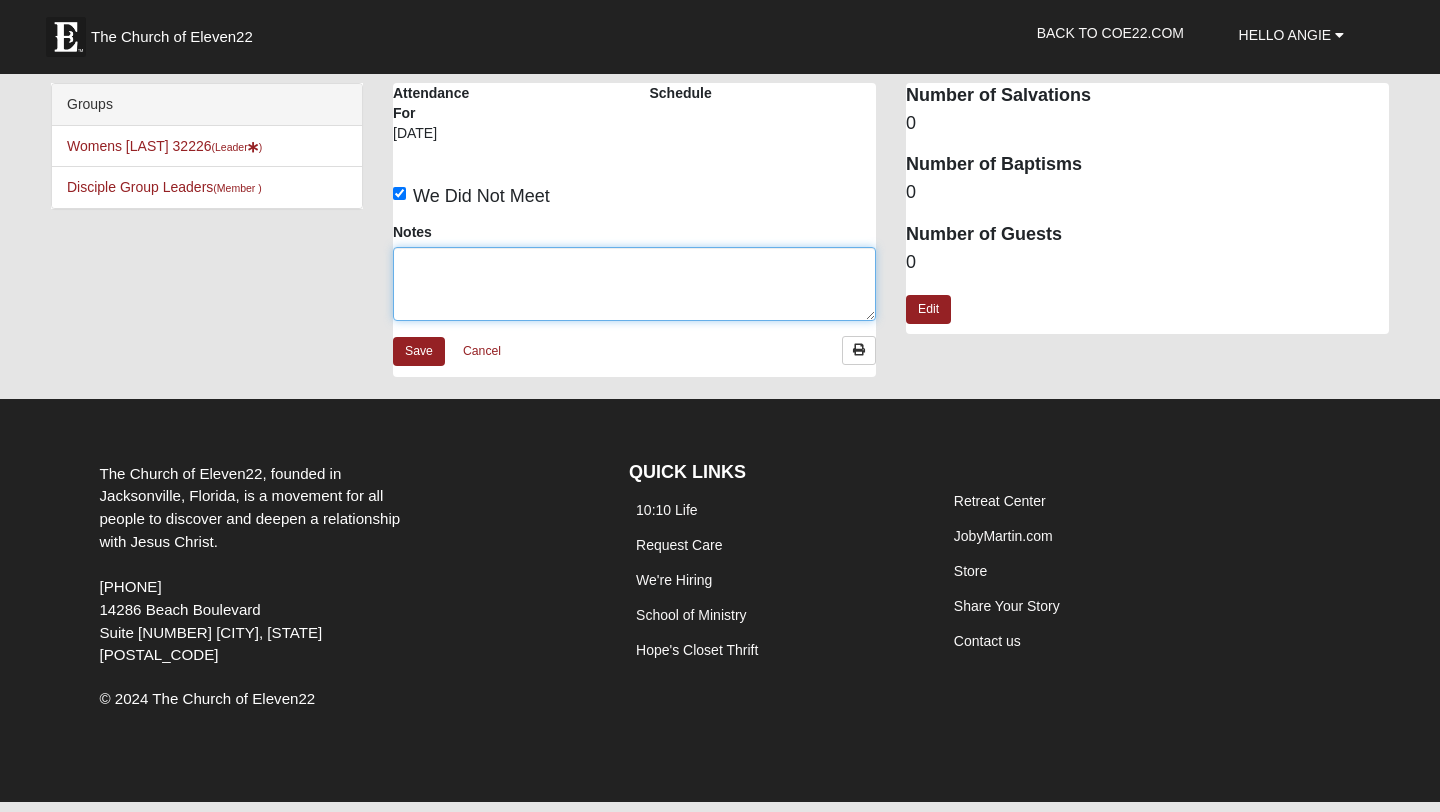 click on "Notes" at bounding box center (634, 284) 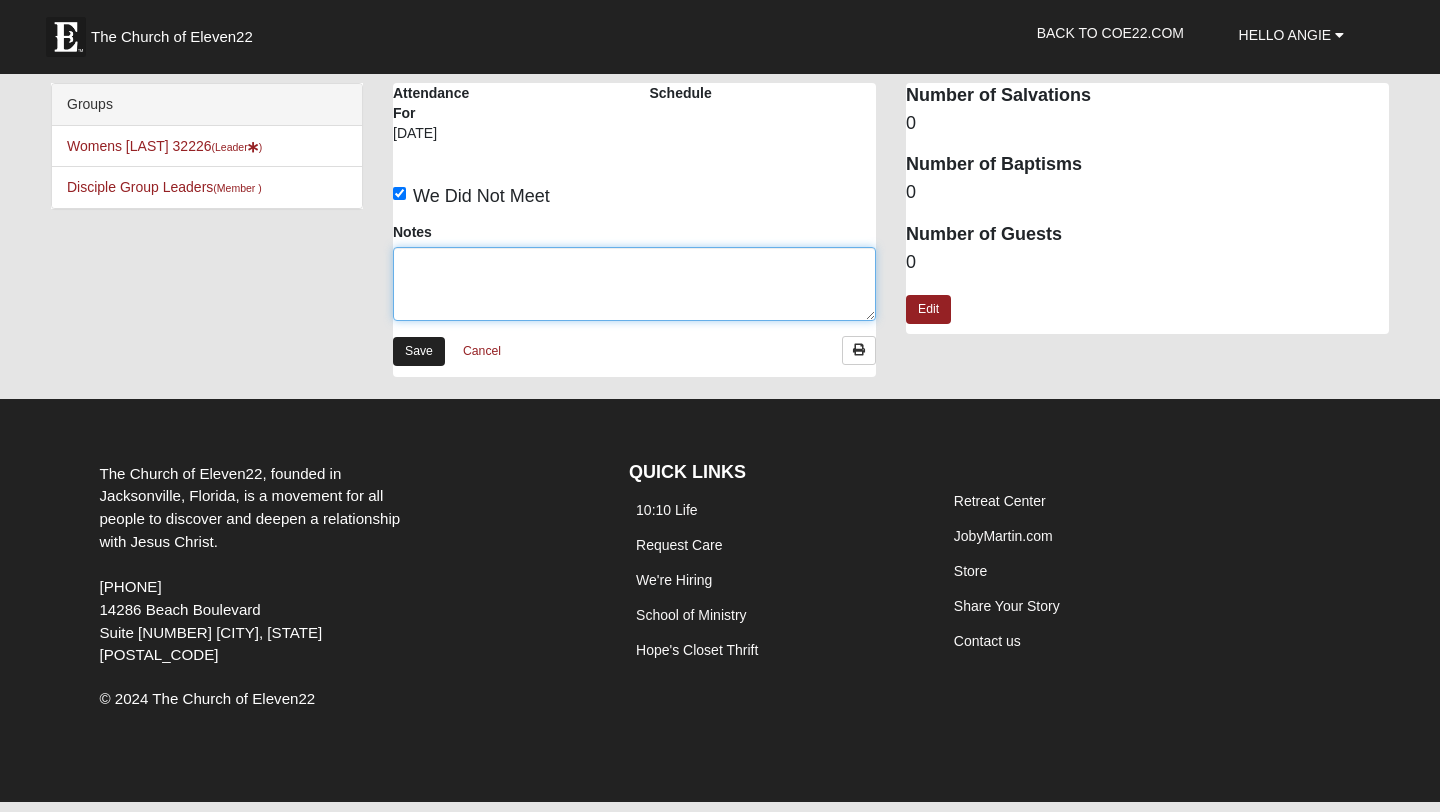 type on "T" 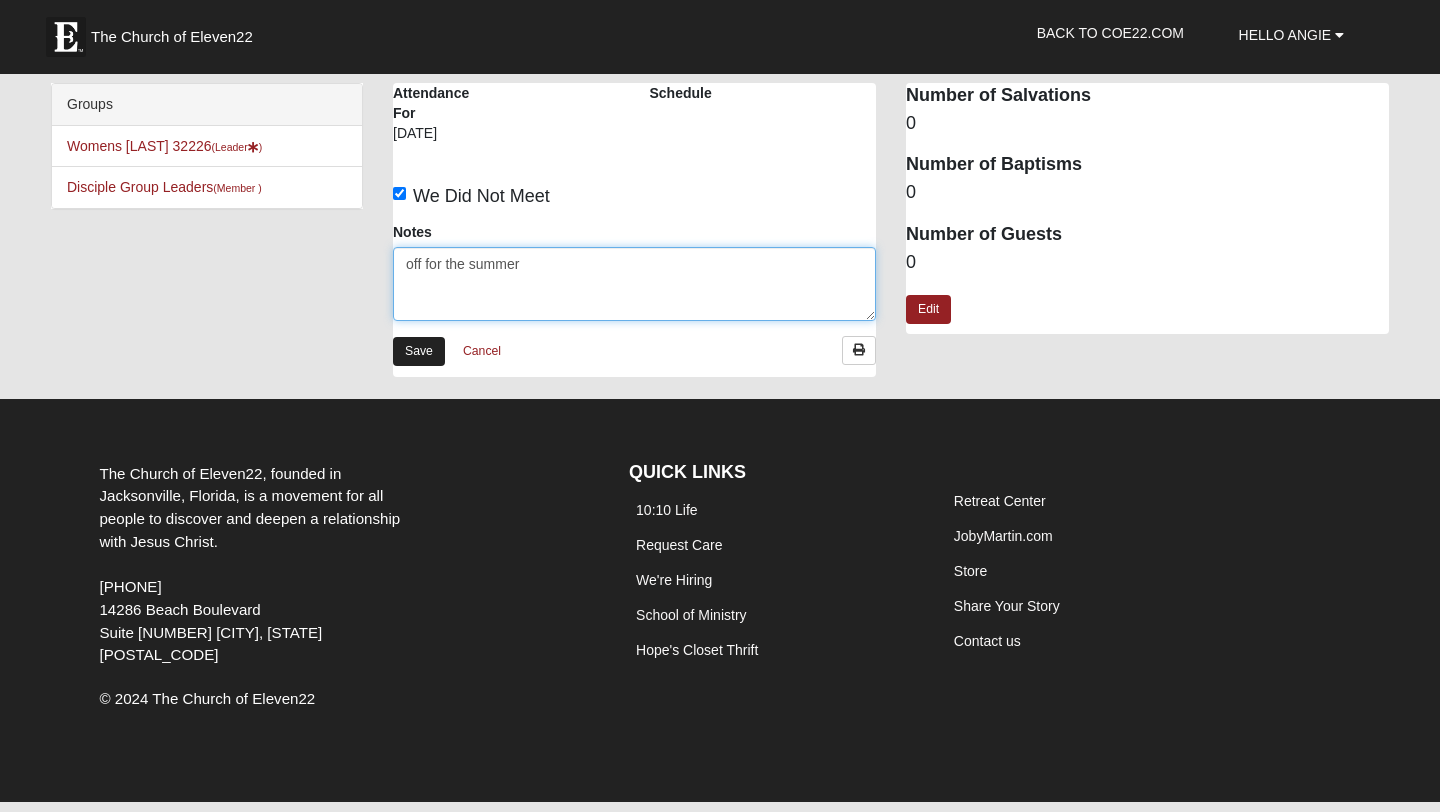 type on "off for the summer" 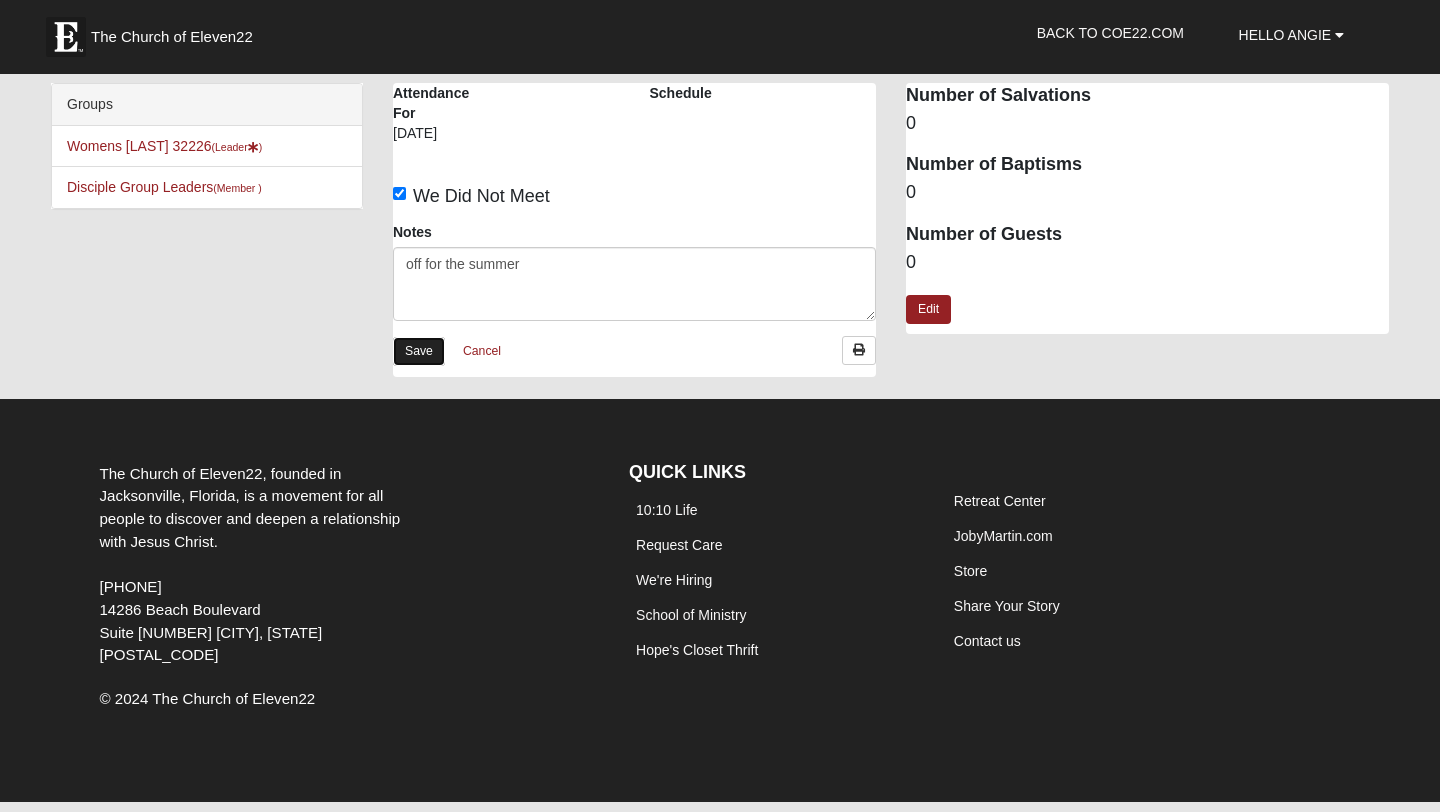 click on "Save" at bounding box center (419, 351) 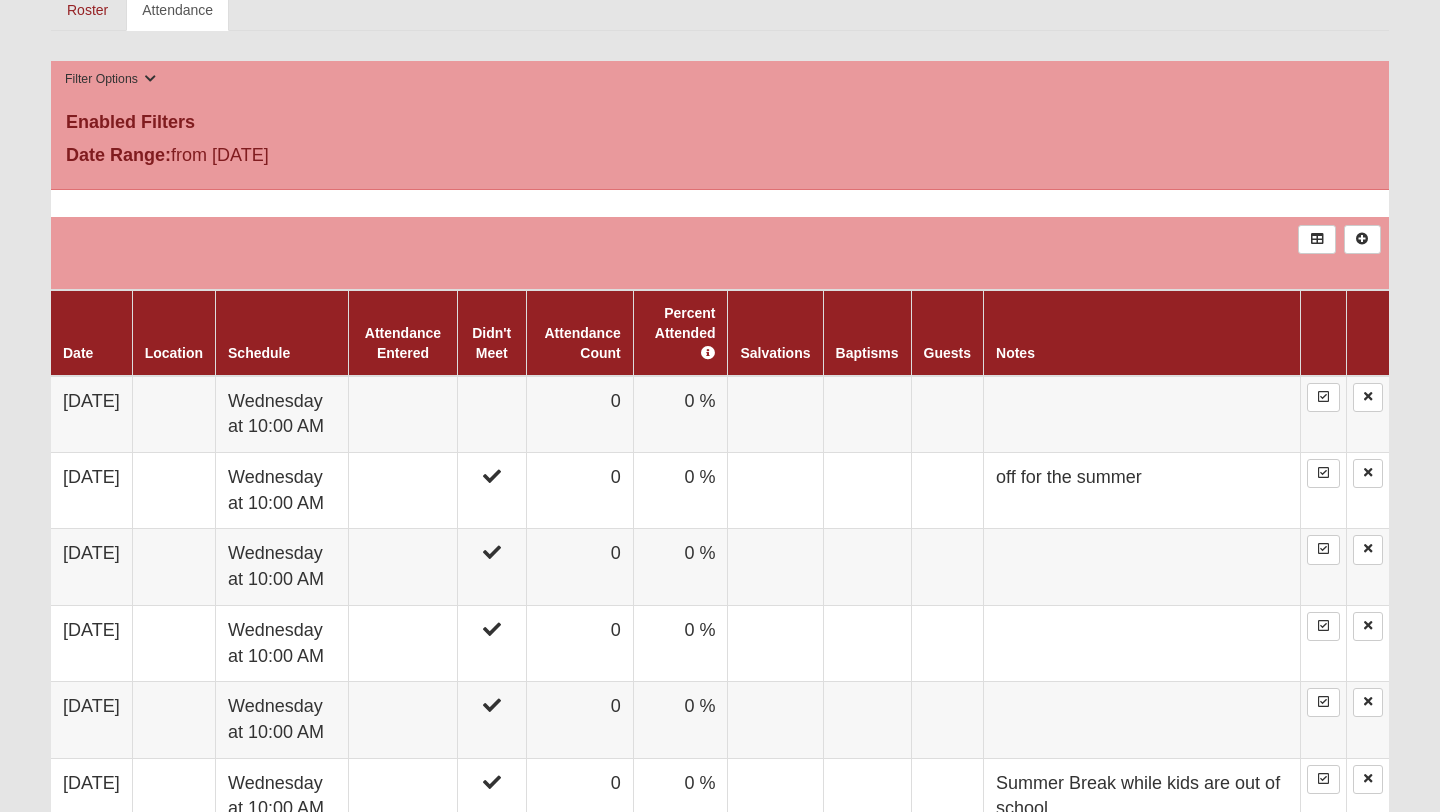 scroll, scrollTop: 940, scrollLeft: 0, axis: vertical 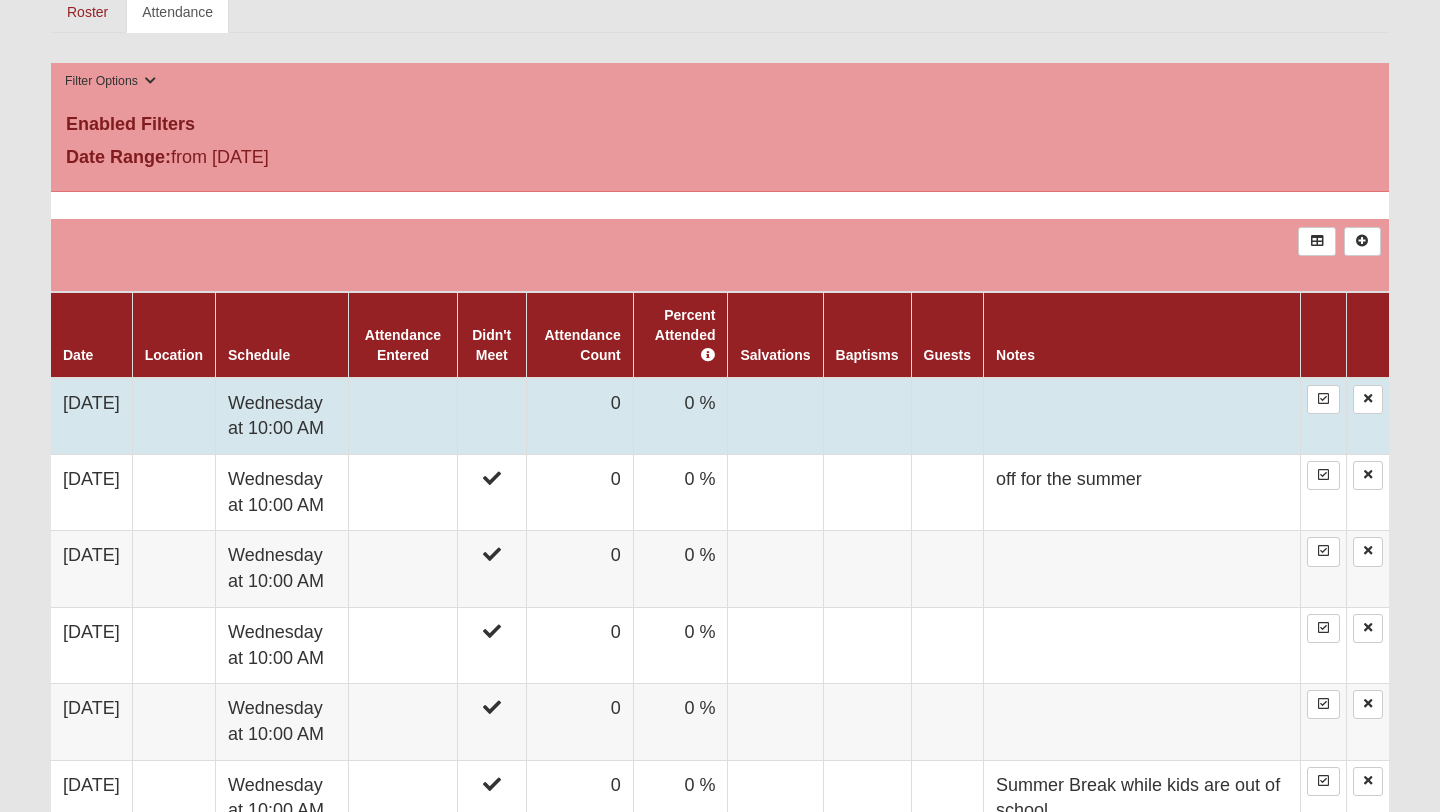click at bounding box center [403, 416] 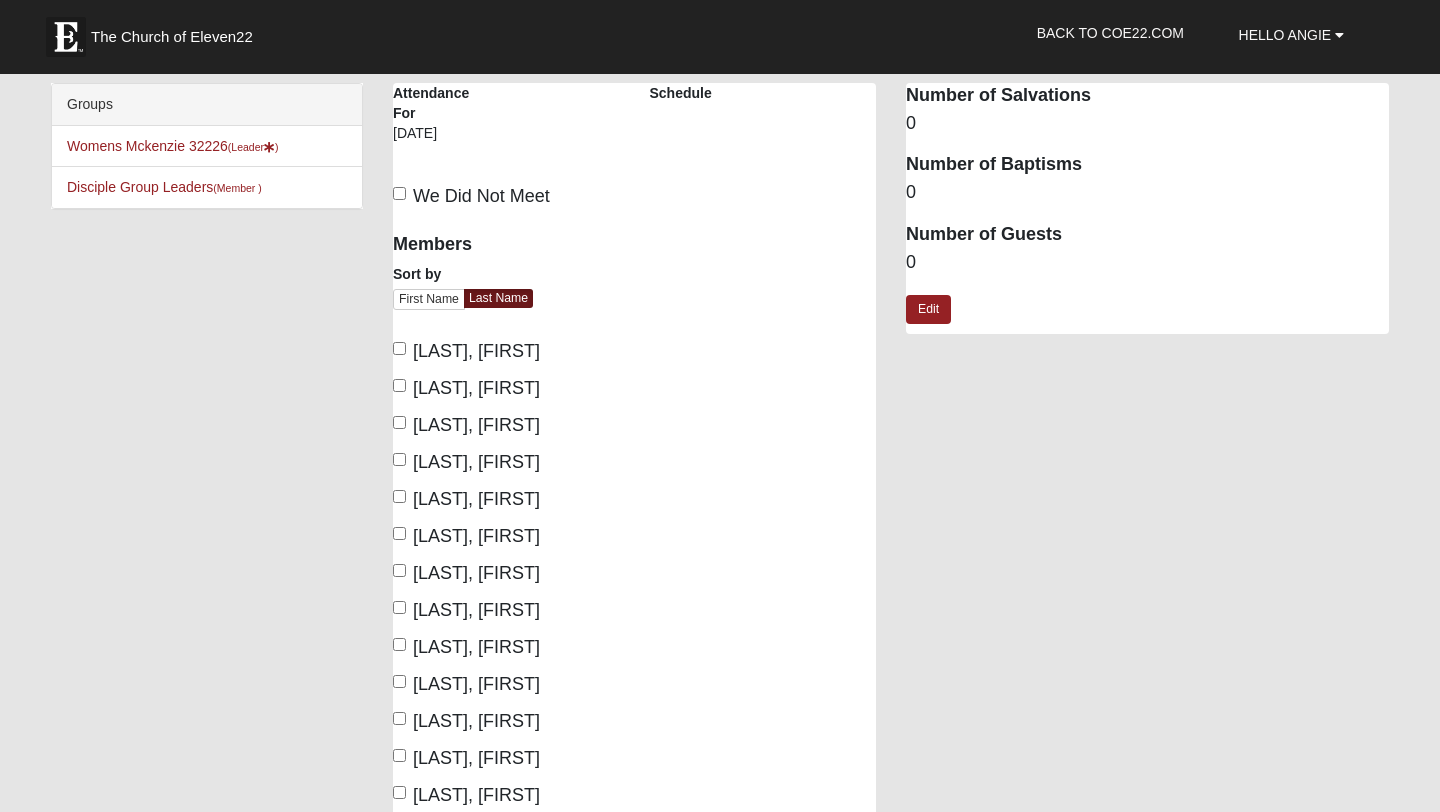 scroll, scrollTop: 0, scrollLeft: 0, axis: both 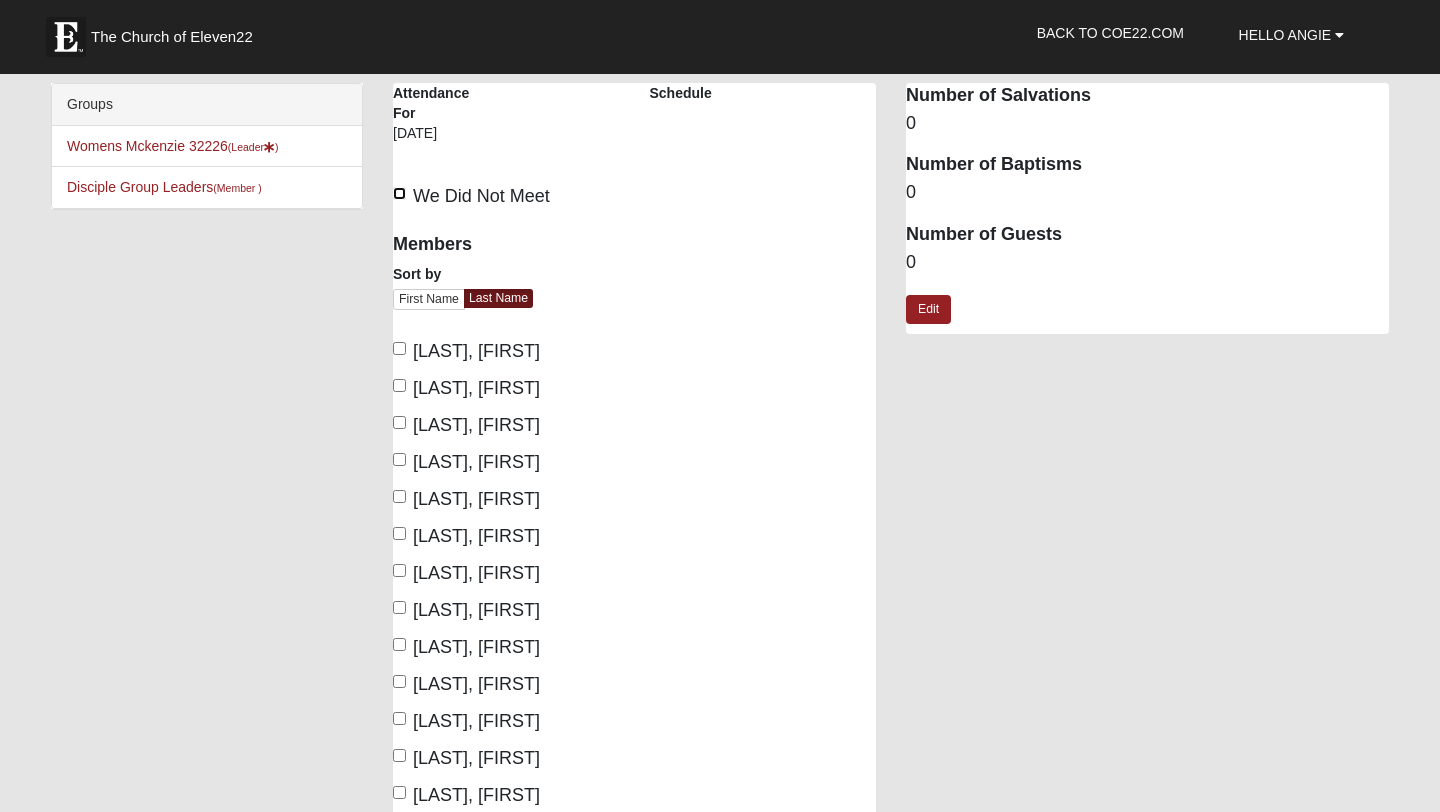 click on "We Did Not Meet" at bounding box center [399, 193] 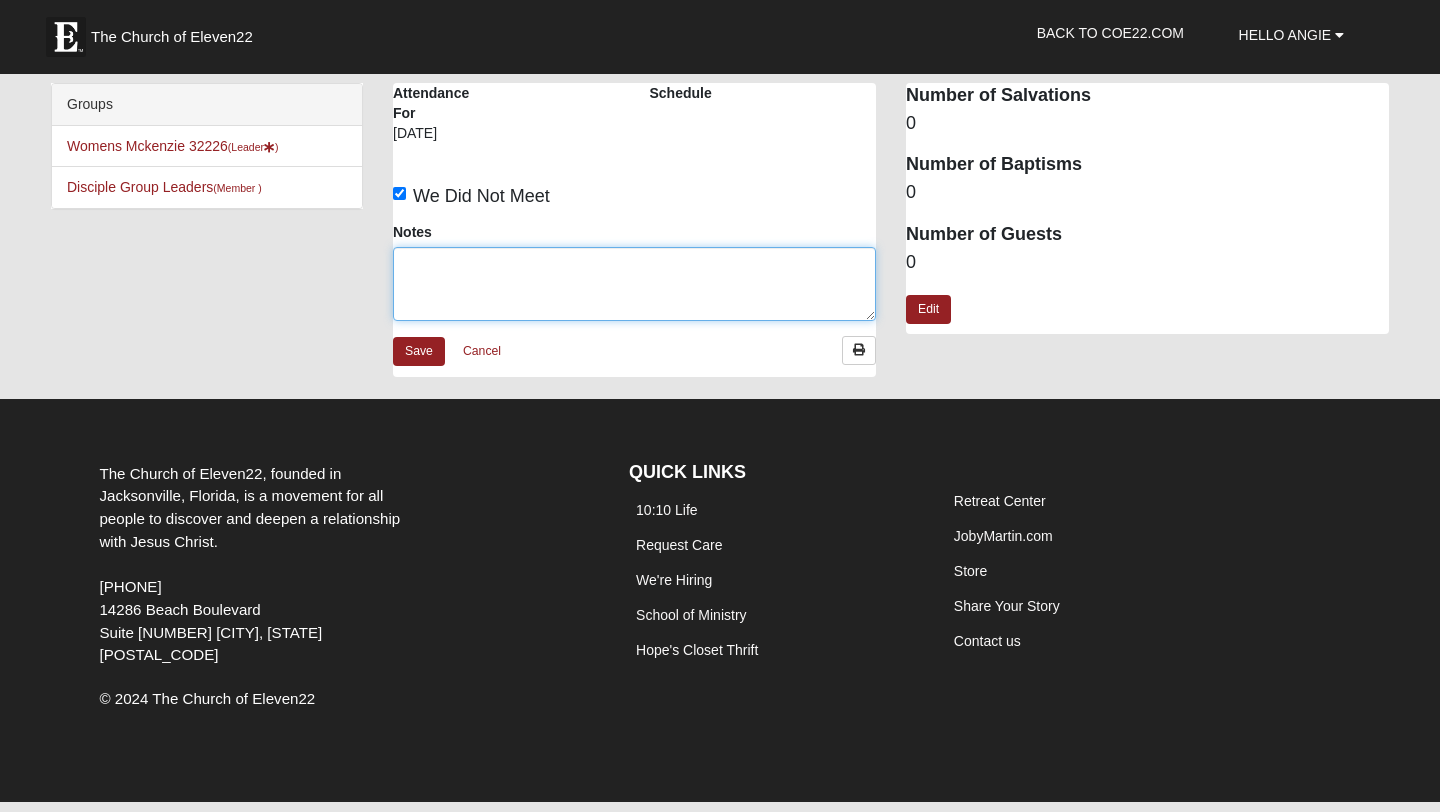click on "Notes" at bounding box center (634, 284) 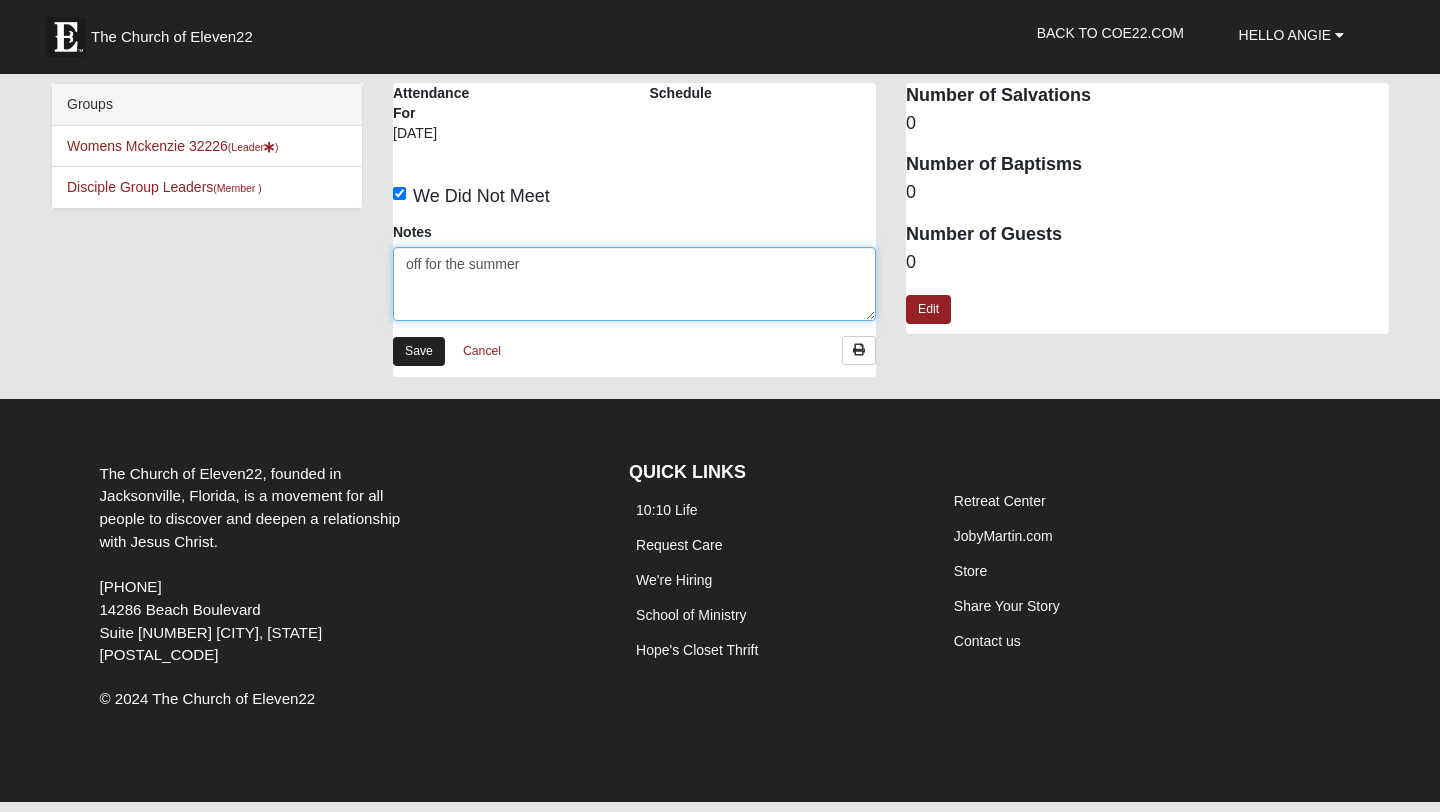 type on "off for the summer" 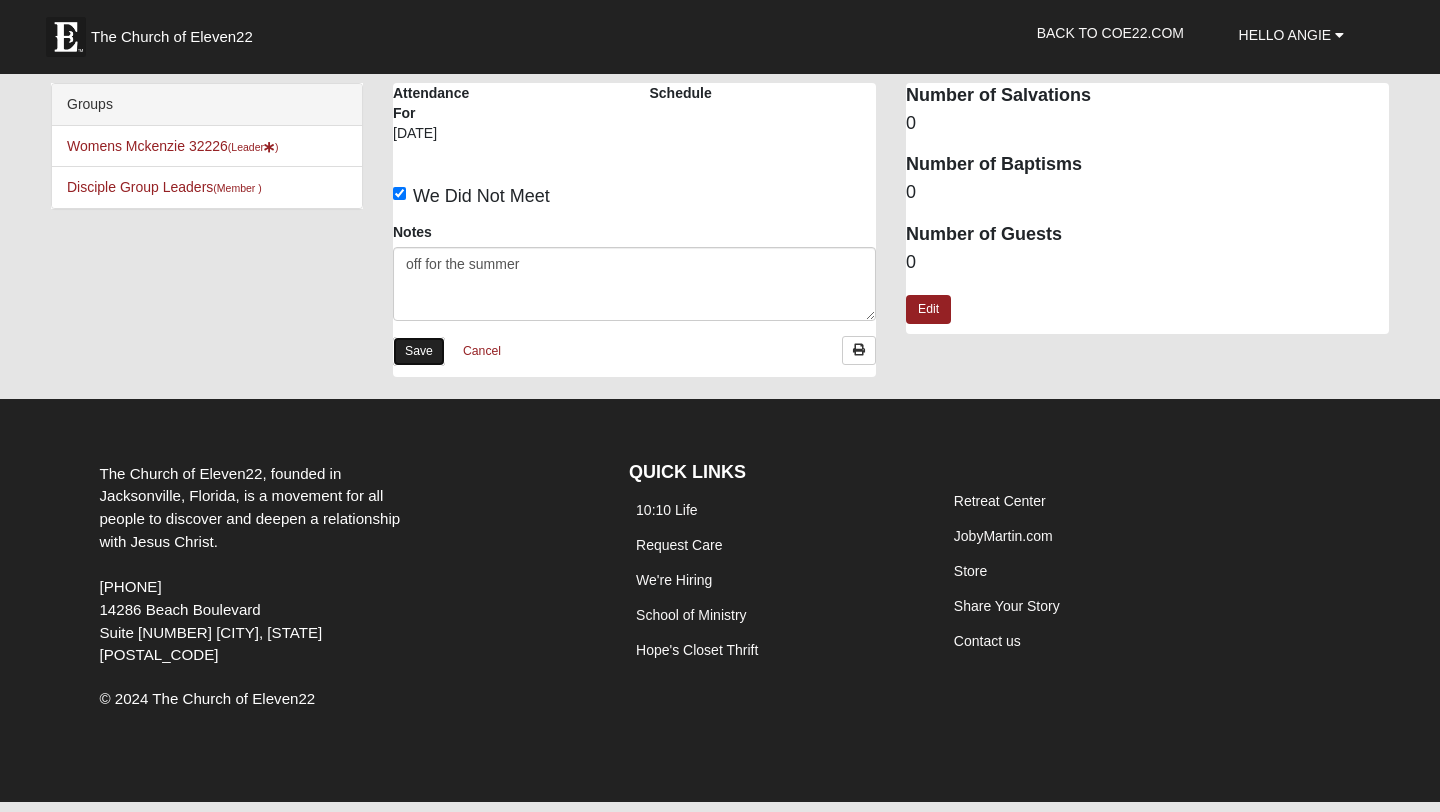 click on "Save" at bounding box center [419, 351] 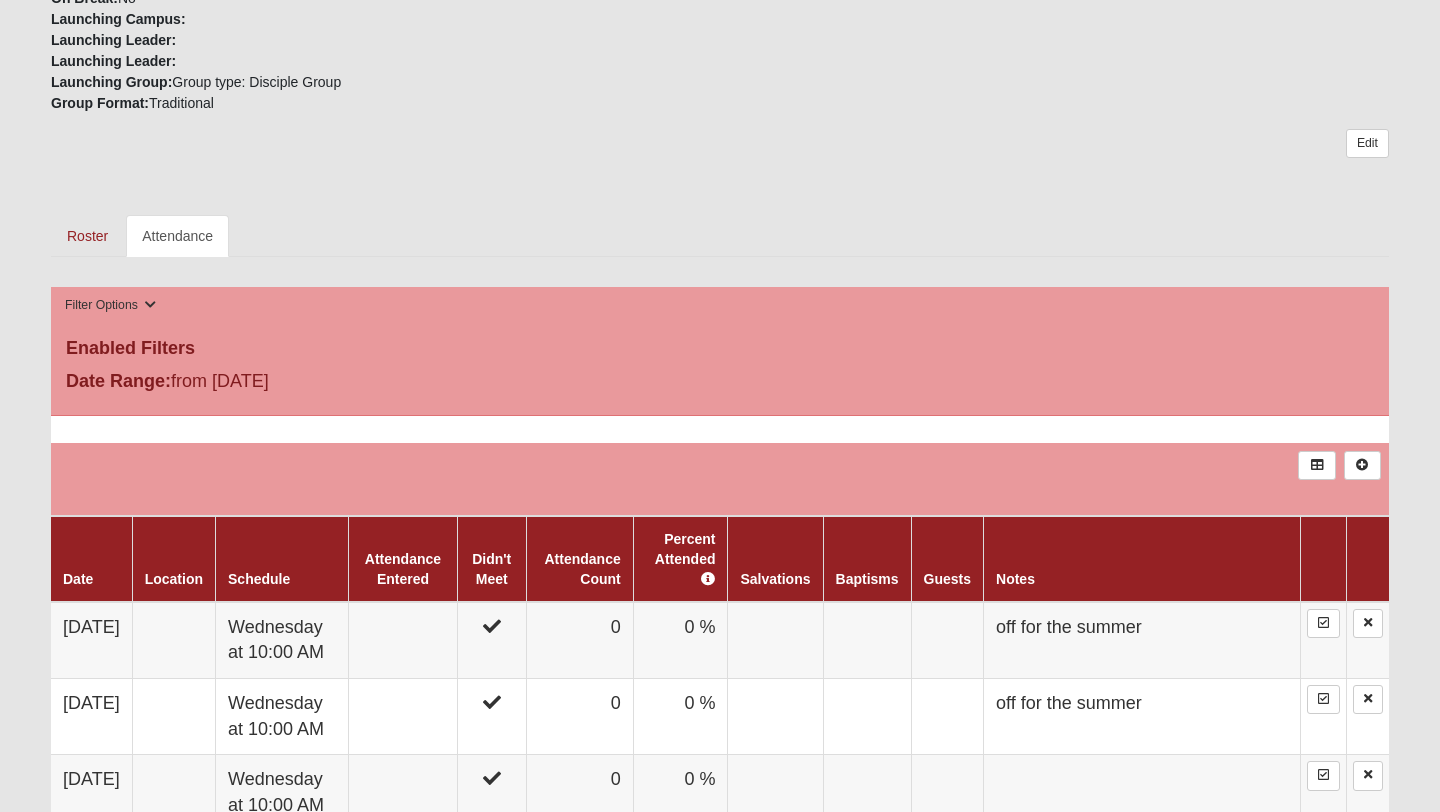 scroll, scrollTop: 699, scrollLeft: 0, axis: vertical 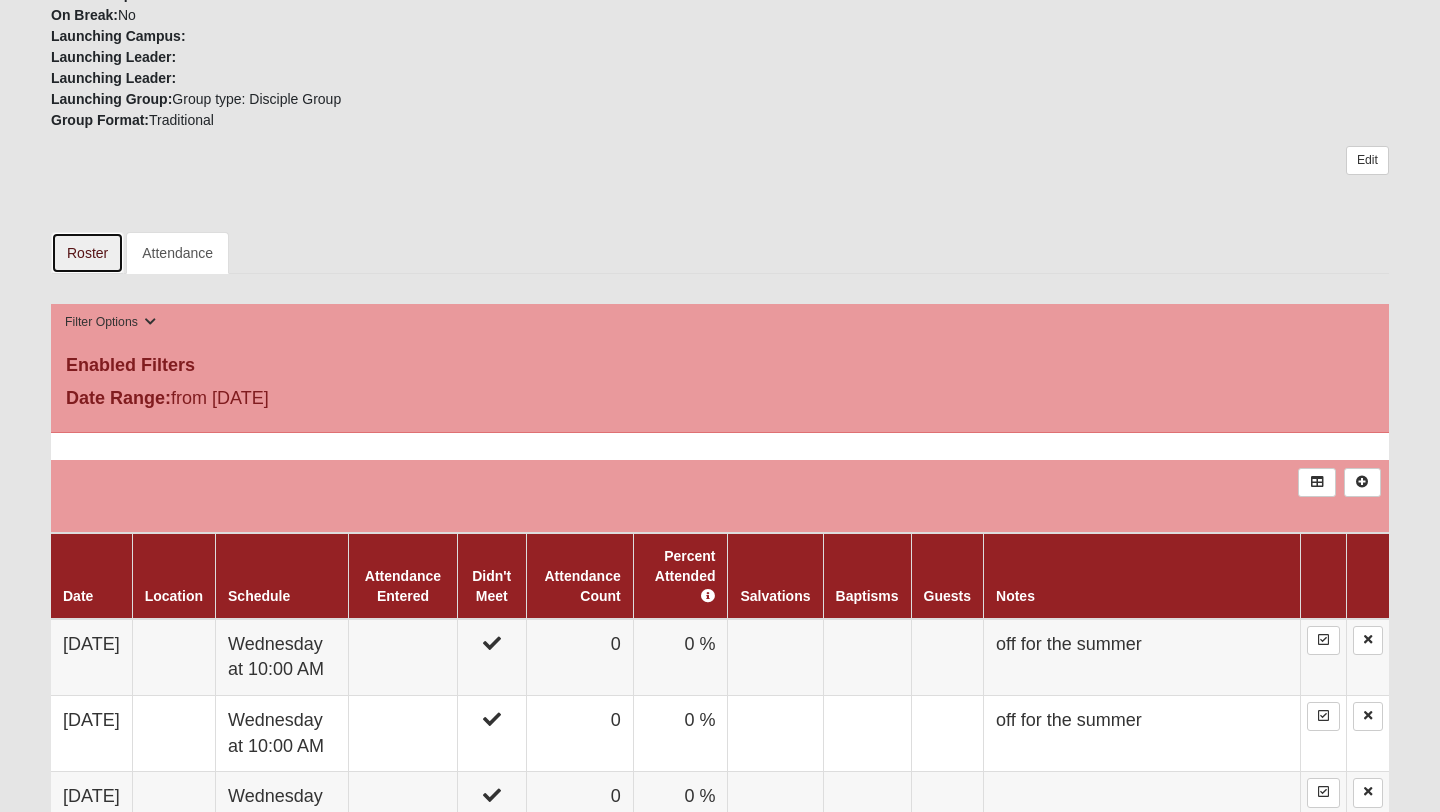 click on "Roster" at bounding box center (87, 253) 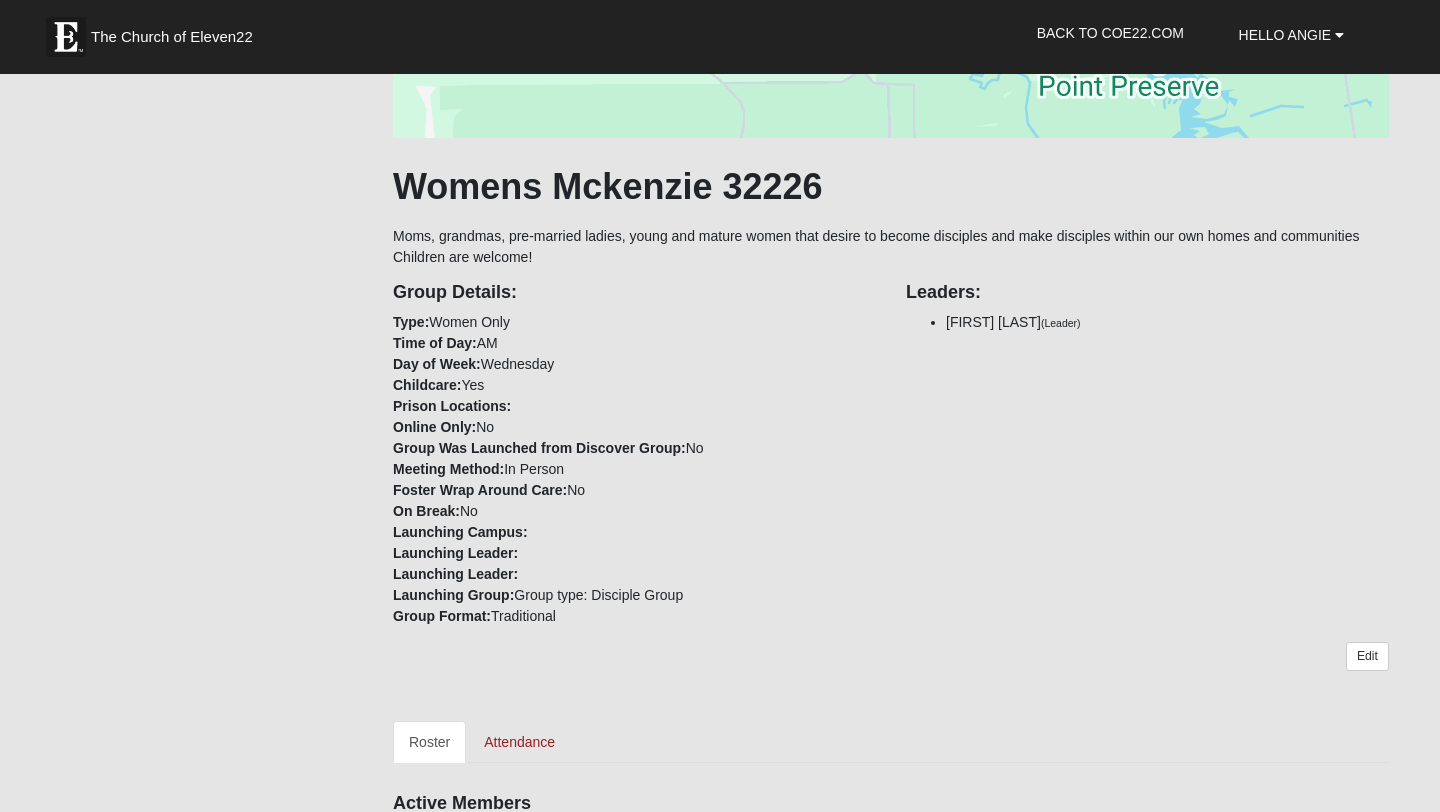 scroll, scrollTop: 0, scrollLeft: 0, axis: both 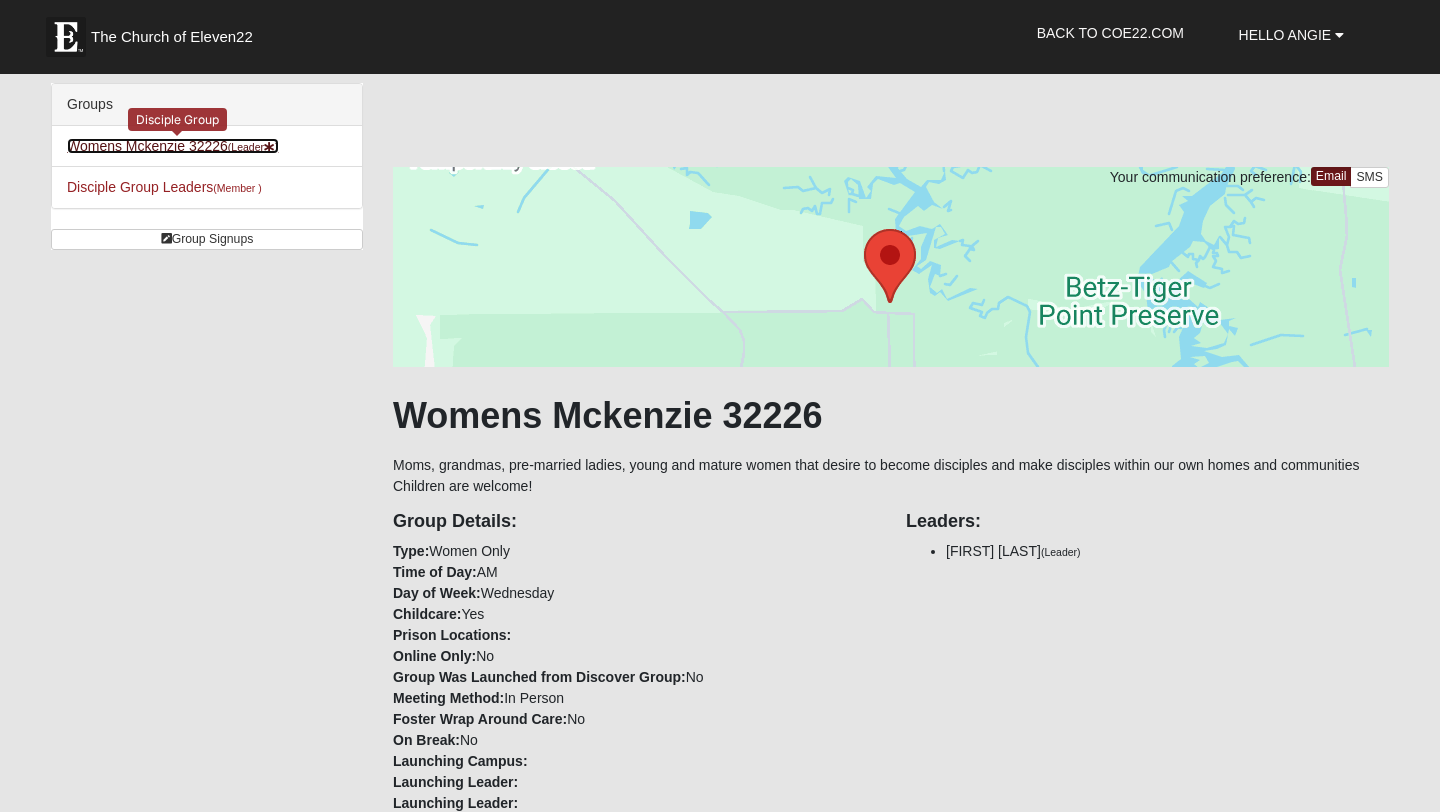 click on "[GENDER] [LAST] [ZIP] ([ROLE])" at bounding box center [173, 146] 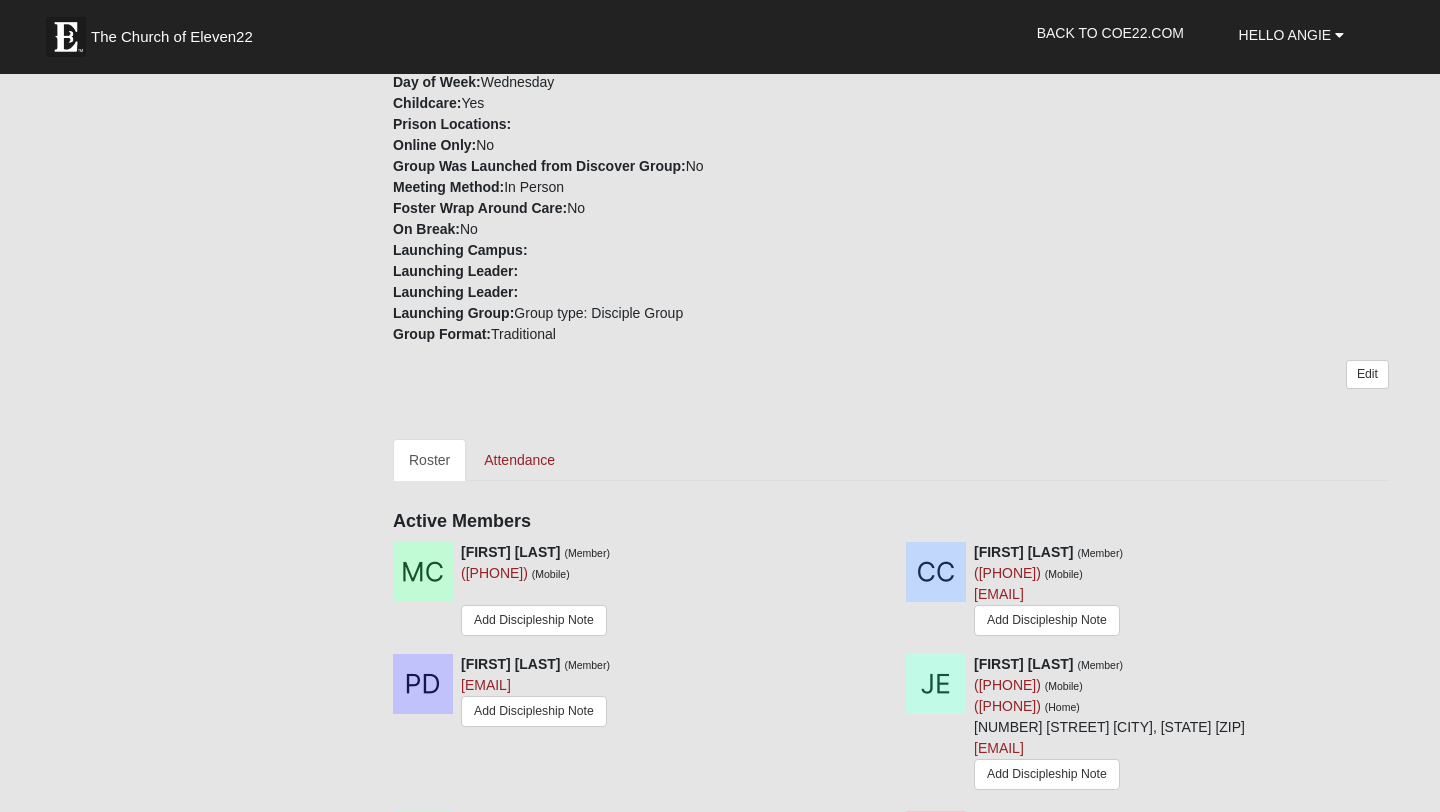 scroll, scrollTop: 516, scrollLeft: 0, axis: vertical 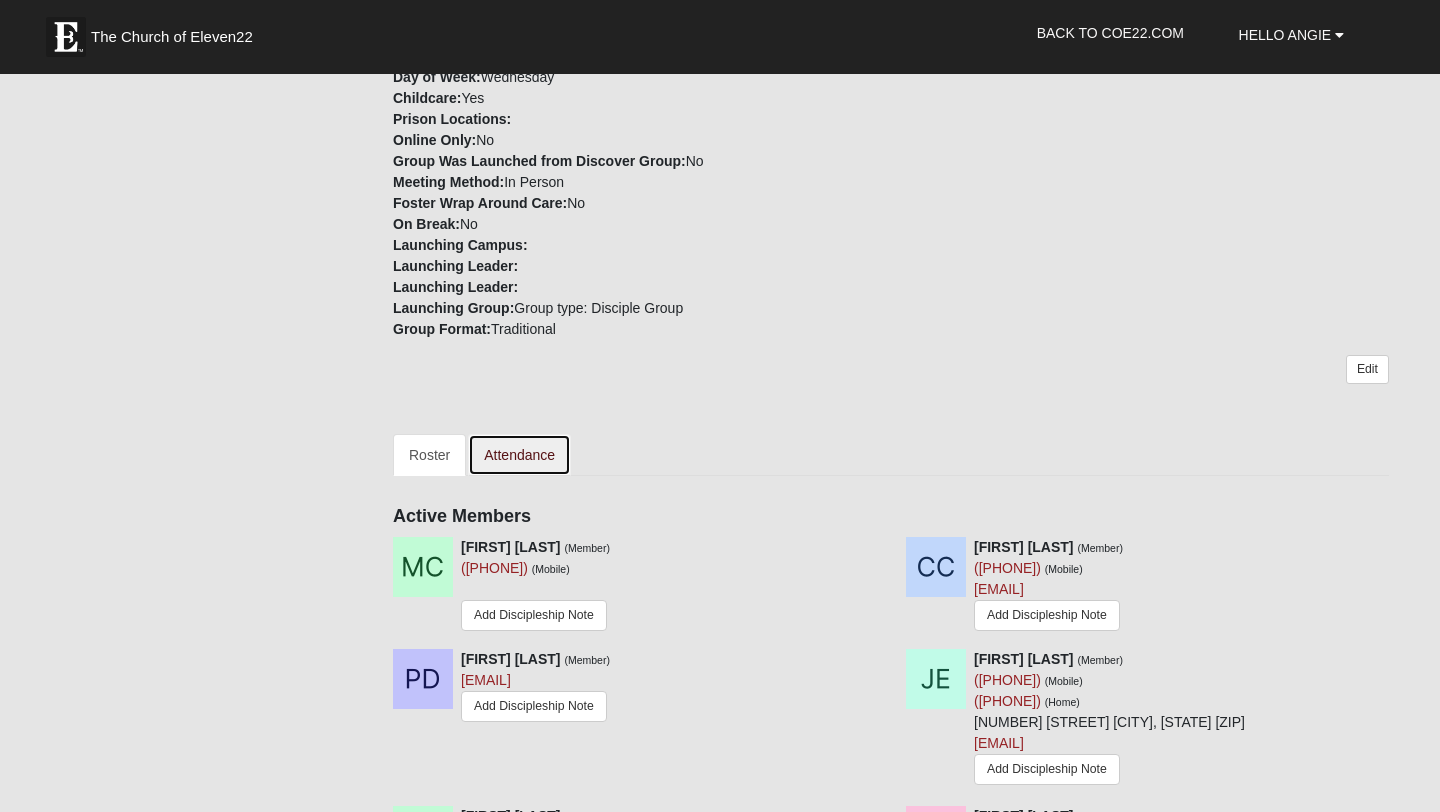 click on "Attendance" at bounding box center (519, 455) 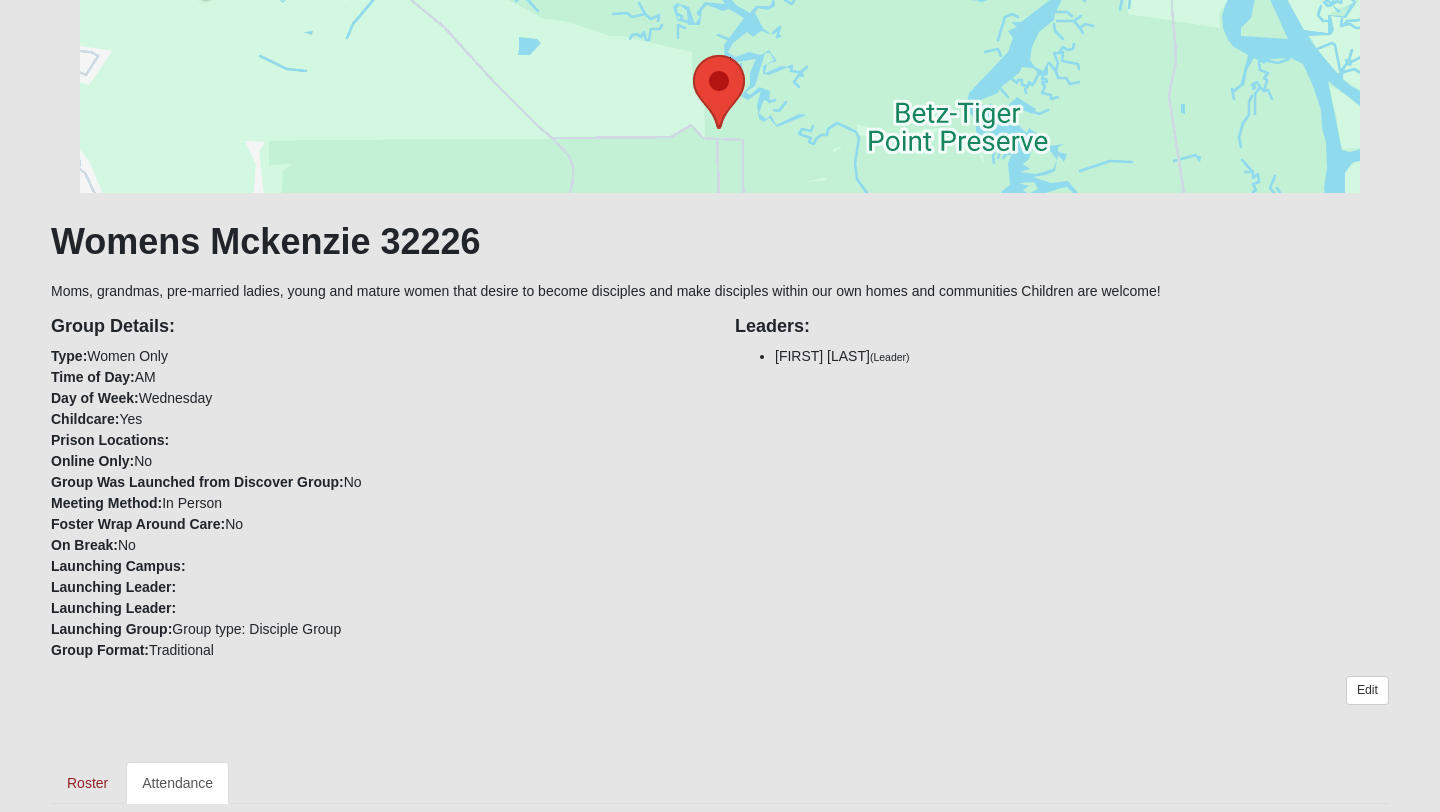 scroll, scrollTop: 0, scrollLeft: 0, axis: both 